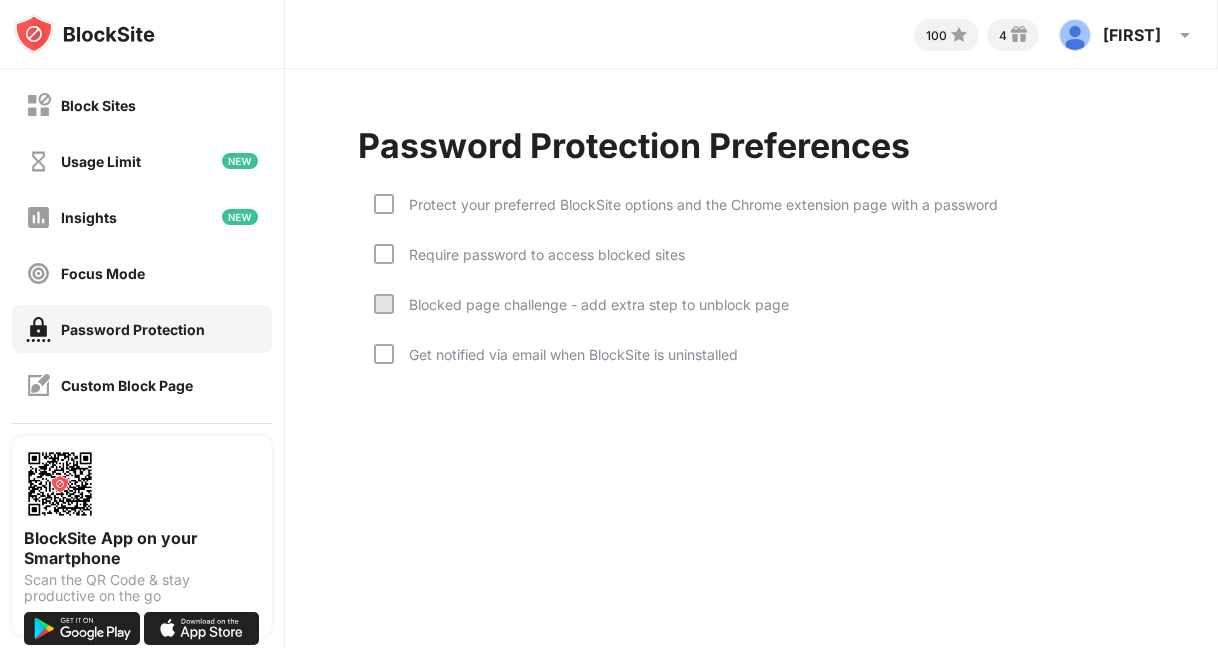 scroll, scrollTop: 0, scrollLeft: 0, axis: both 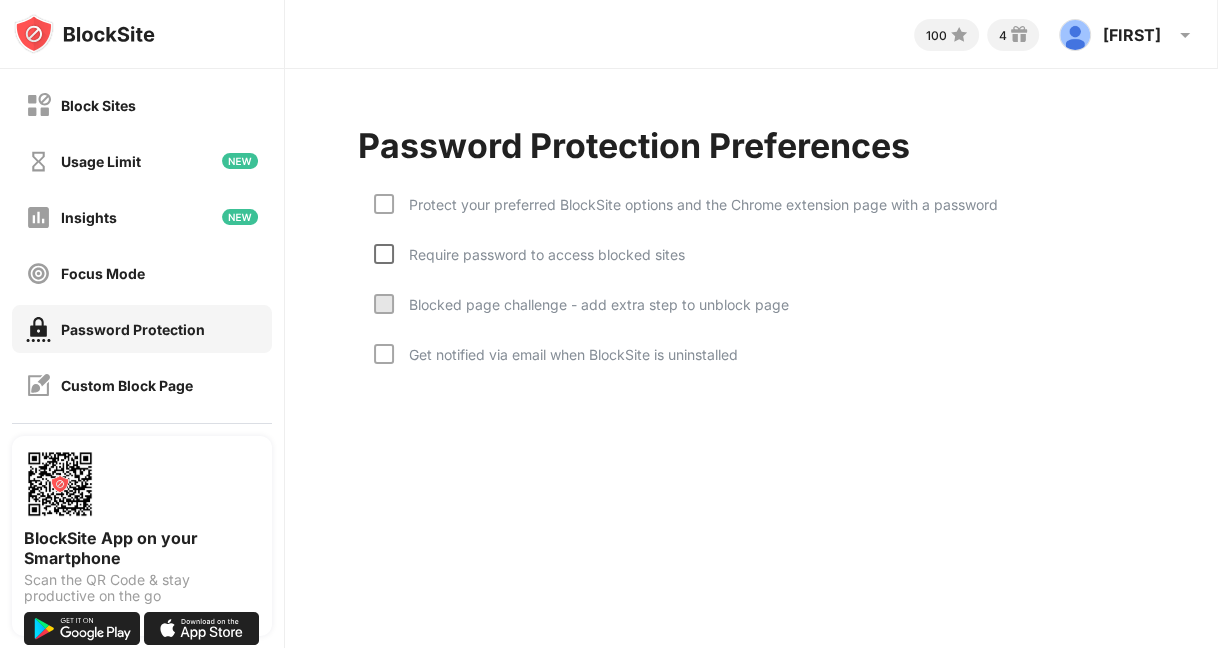 click at bounding box center [384, 254] 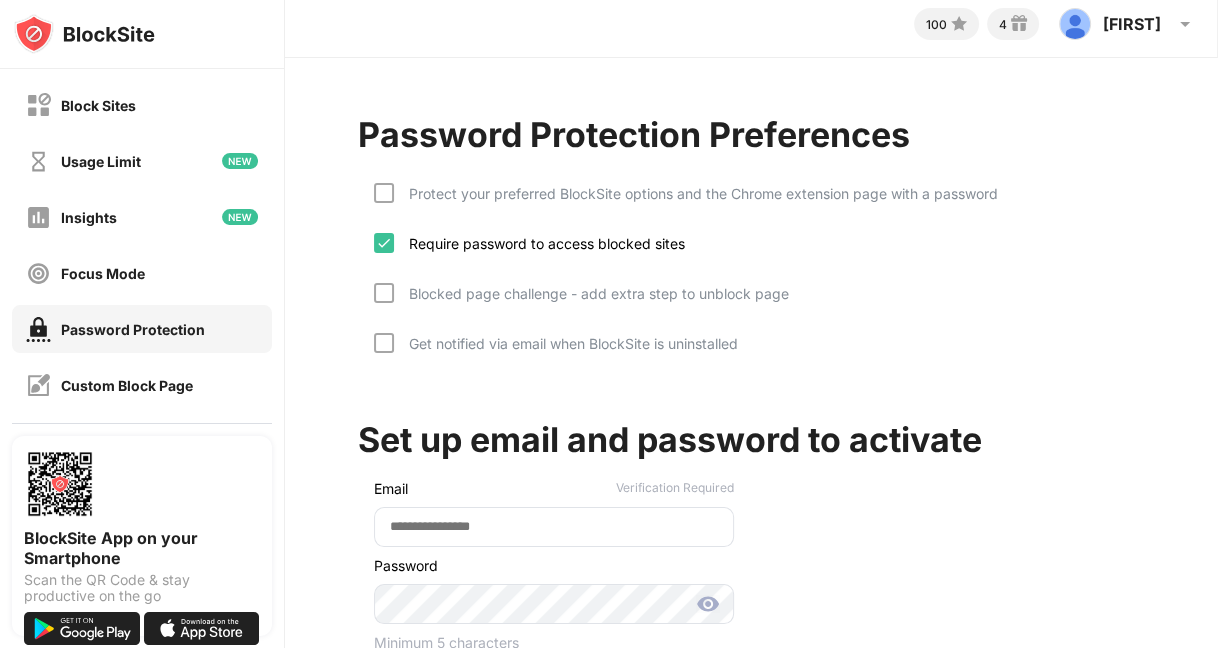 scroll, scrollTop: 70, scrollLeft: 0, axis: vertical 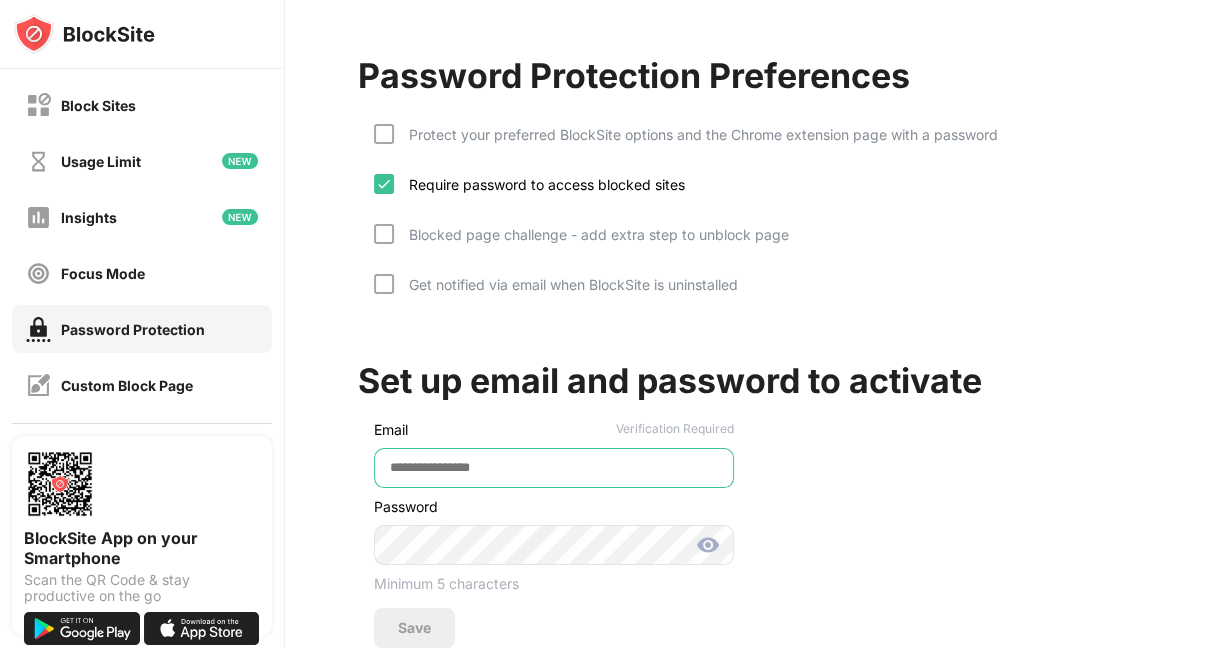 click at bounding box center [554, 468] 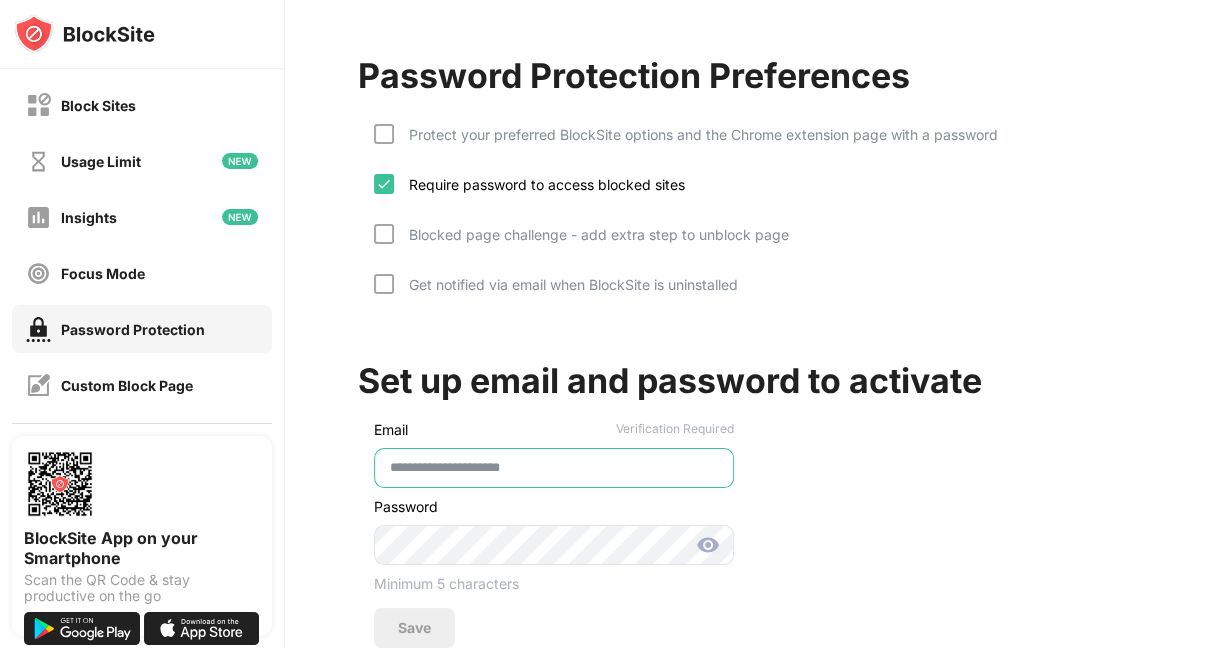type on "**********" 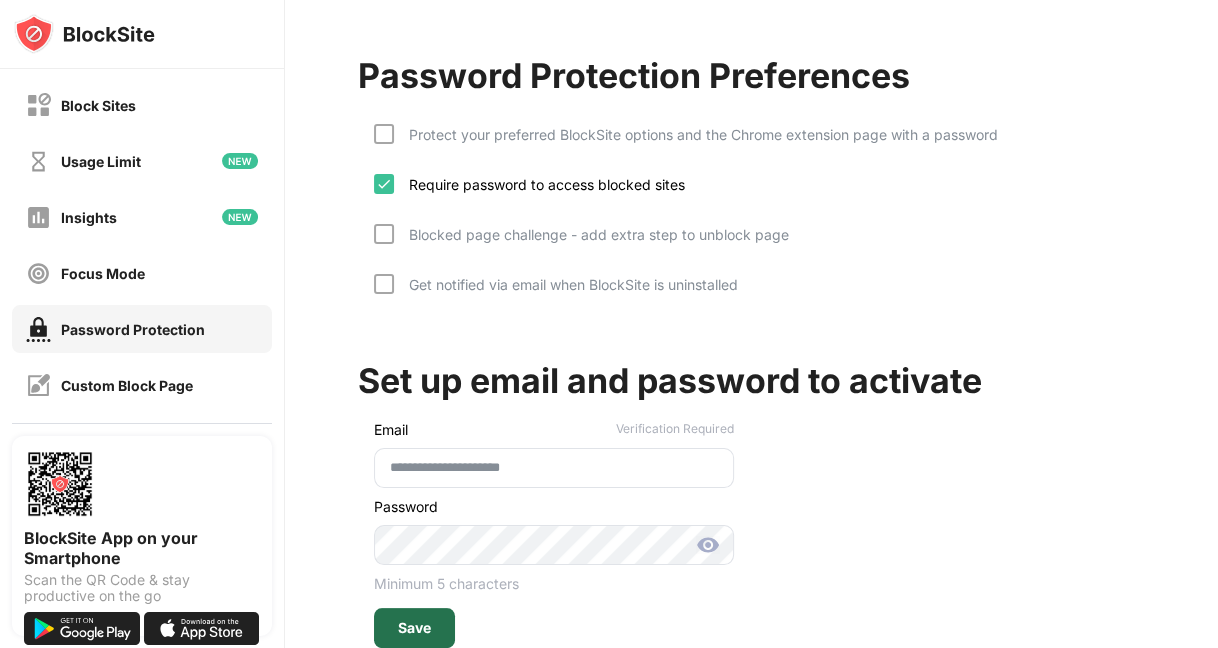 click on "Save" at bounding box center (414, 628) 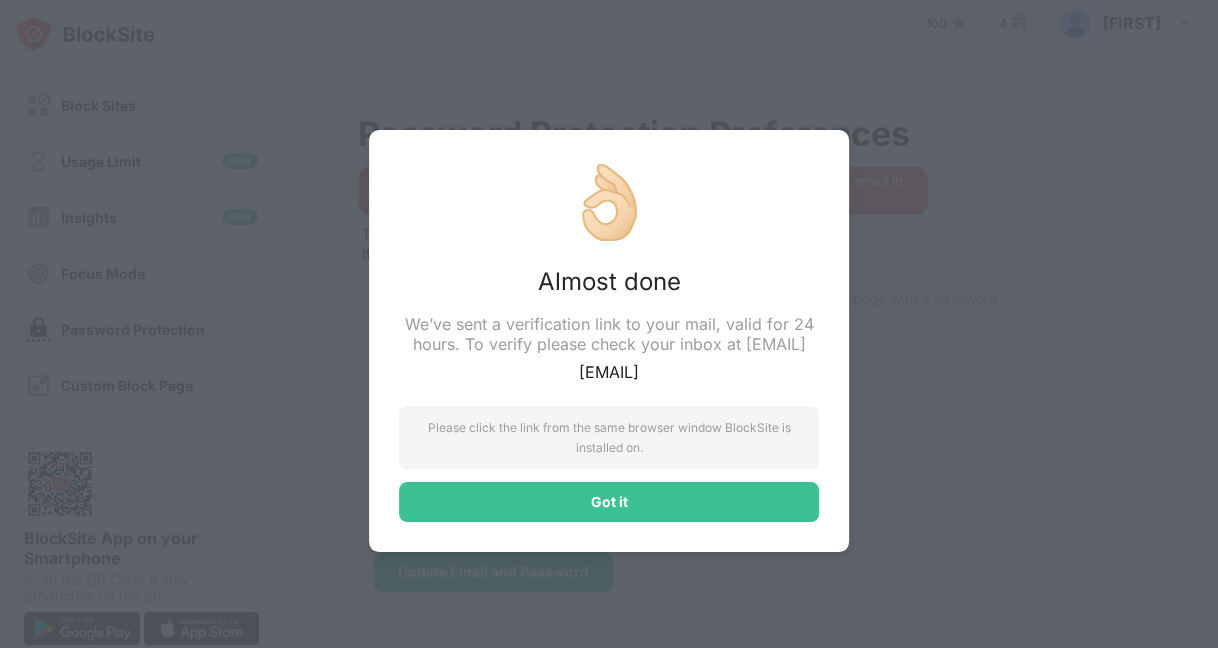 scroll, scrollTop: 7, scrollLeft: 0, axis: vertical 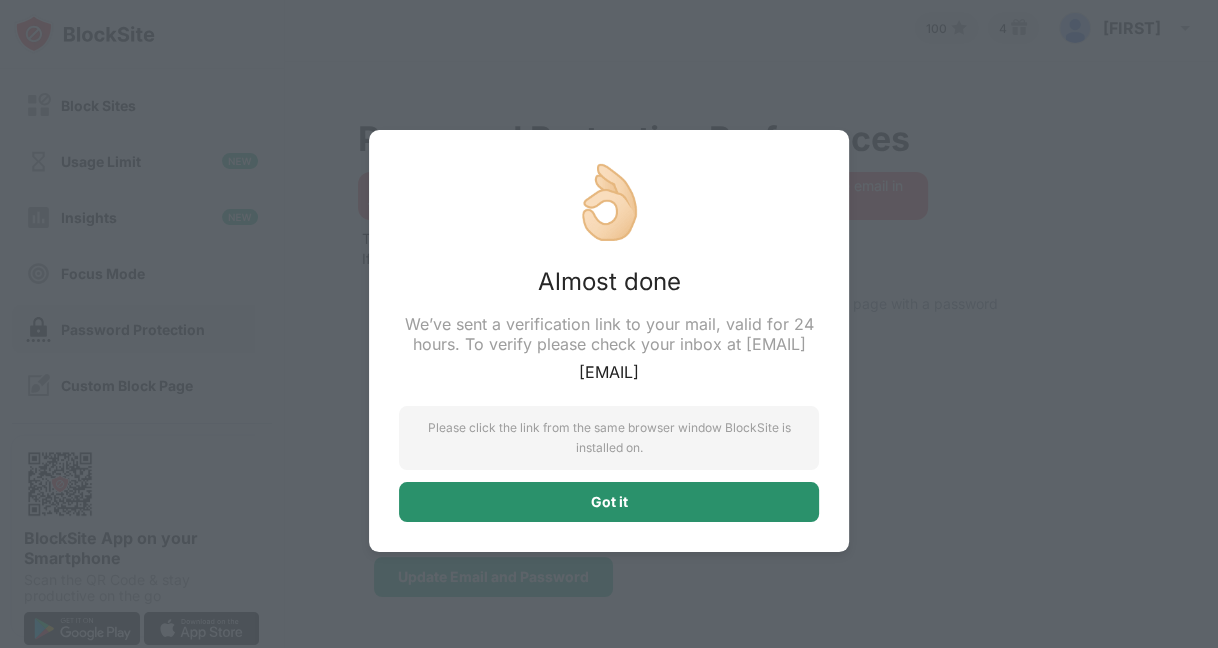 click on "Got it" at bounding box center [609, 502] 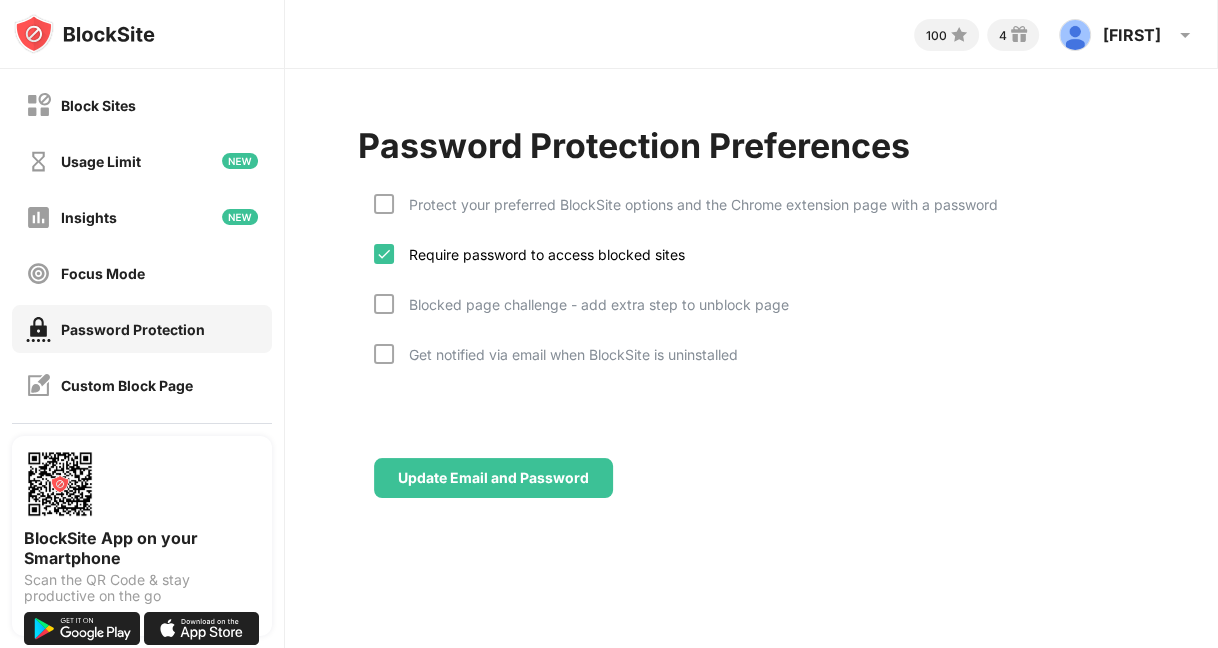 scroll, scrollTop: 0, scrollLeft: 0, axis: both 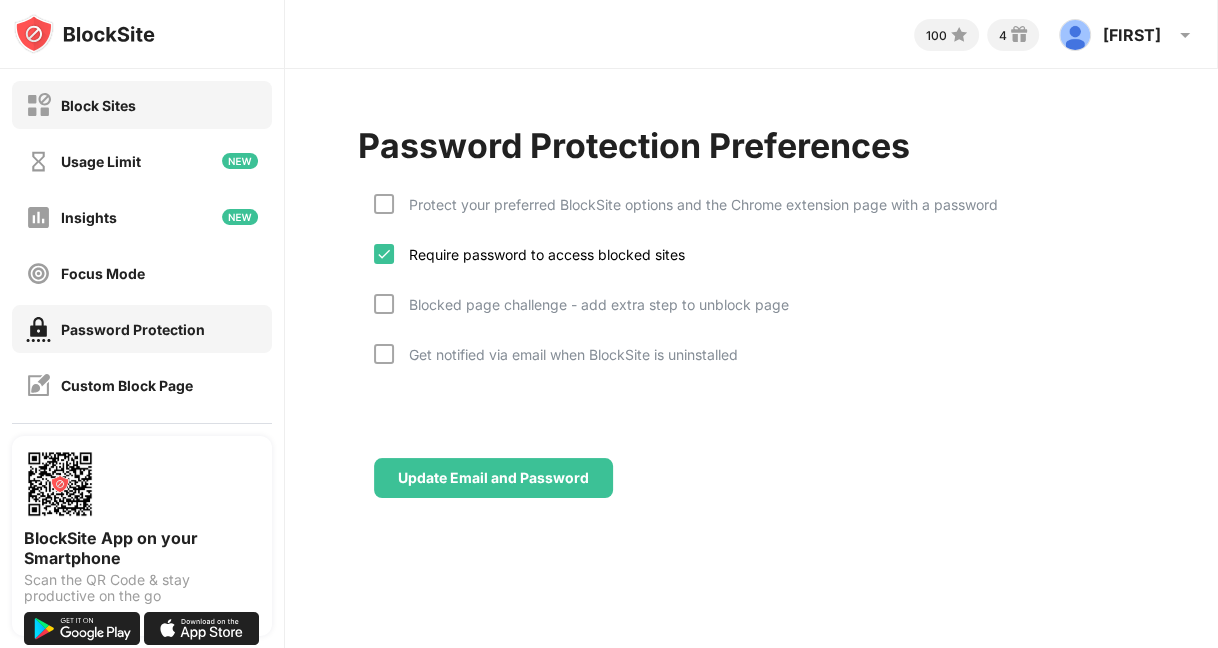 click on "Block Sites" at bounding box center [98, 105] 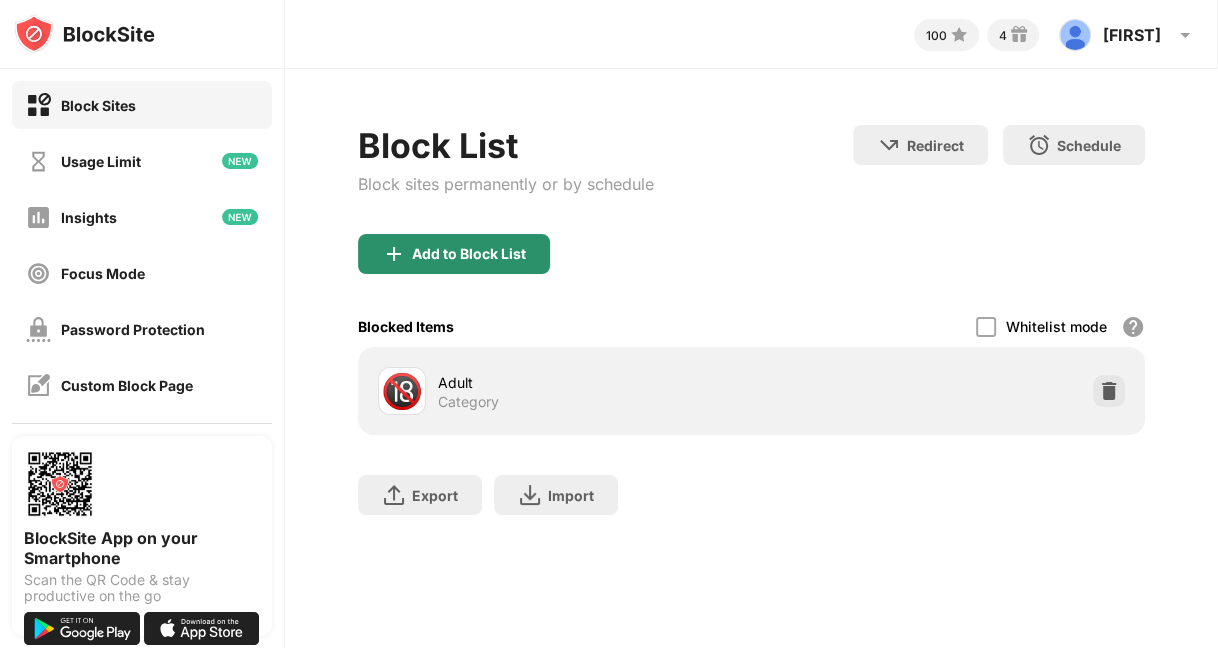 click on "Add to Block List" at bounding box center (469, 254) 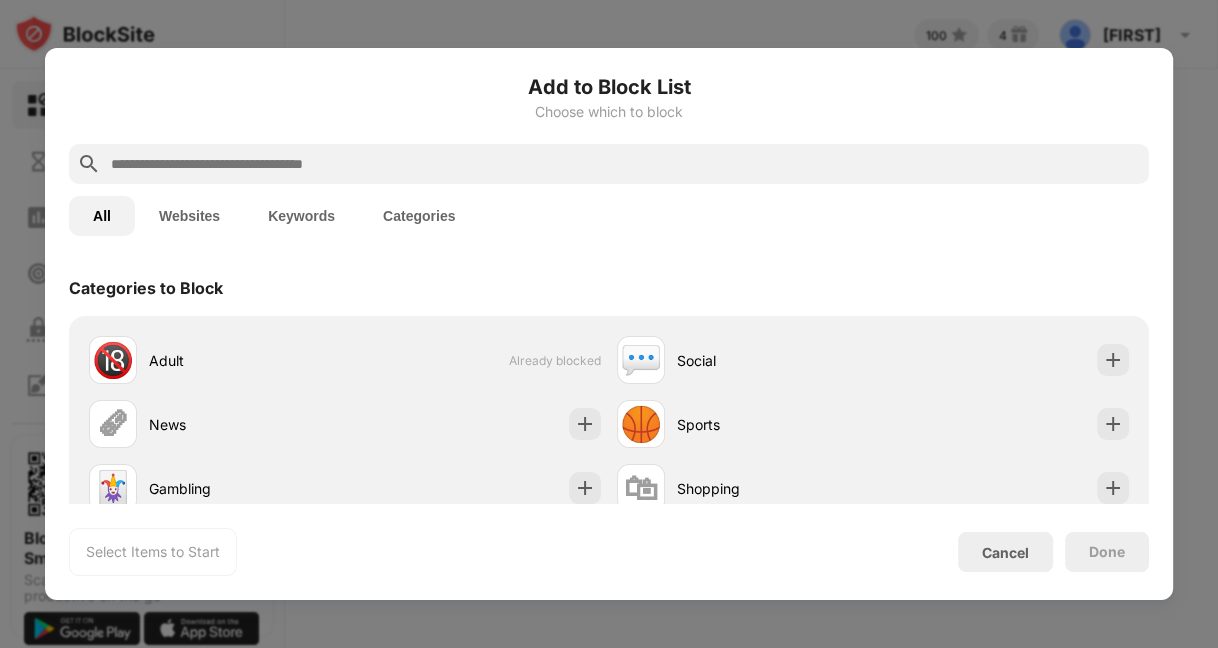 click on "Websites" at bounding box center (189, 216) 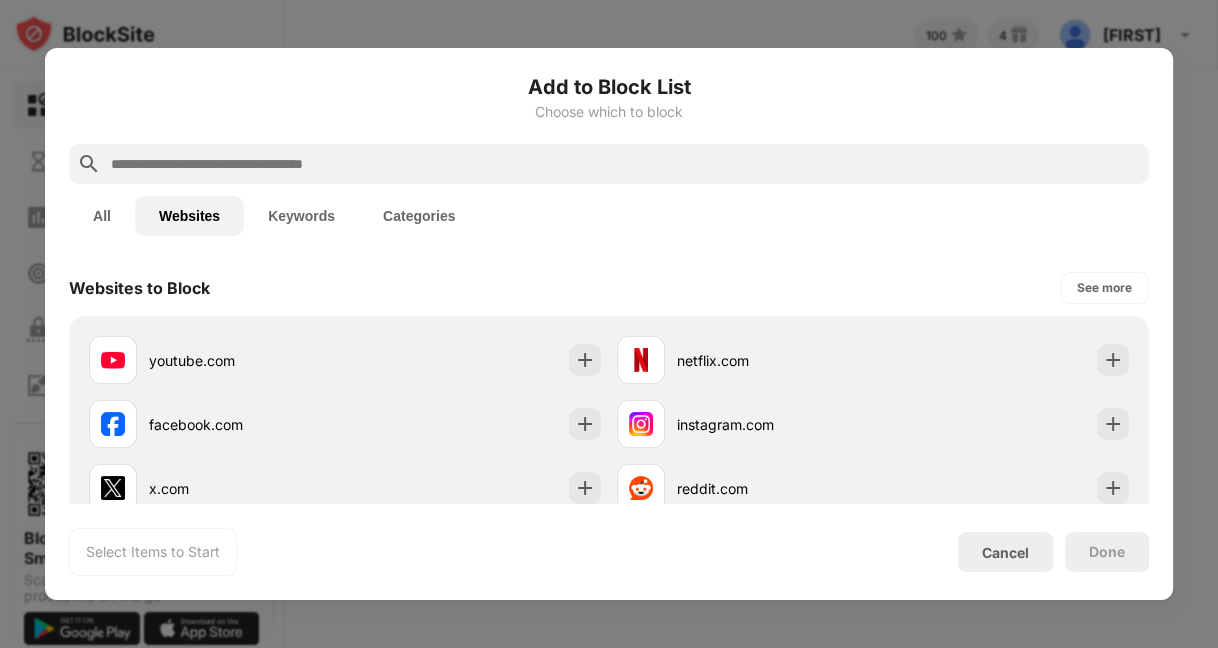 click on "Keywords" at bounding box center [301, 216] 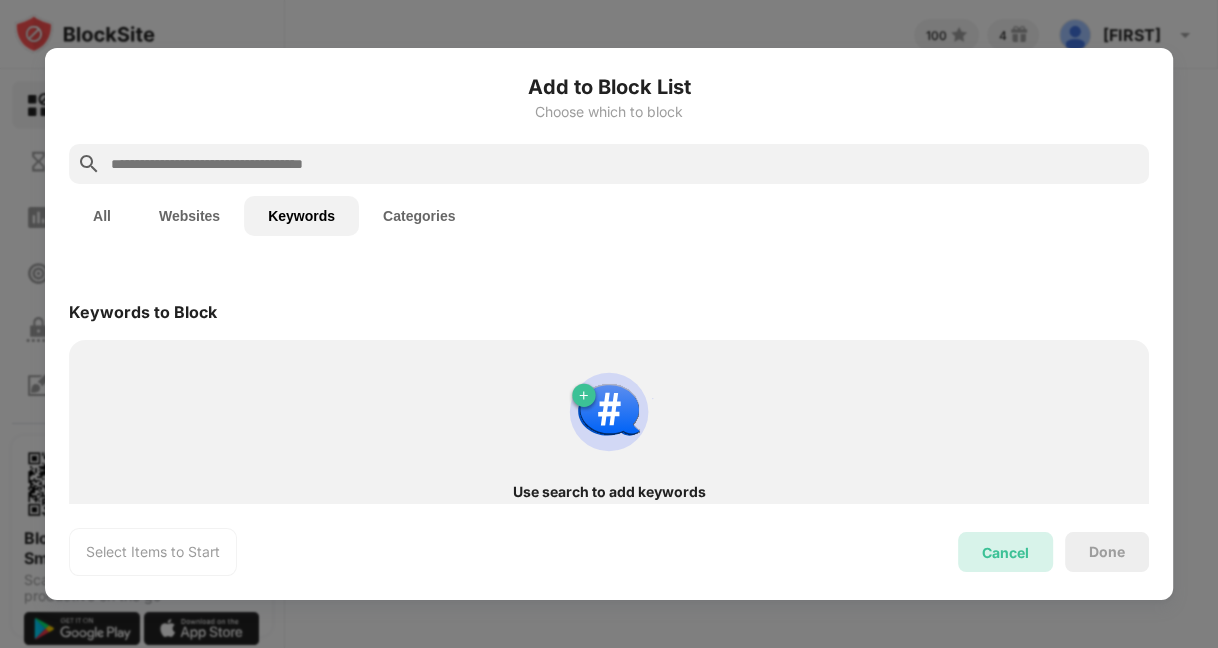 click on "Cancel" at bounding box center (1005, 552) 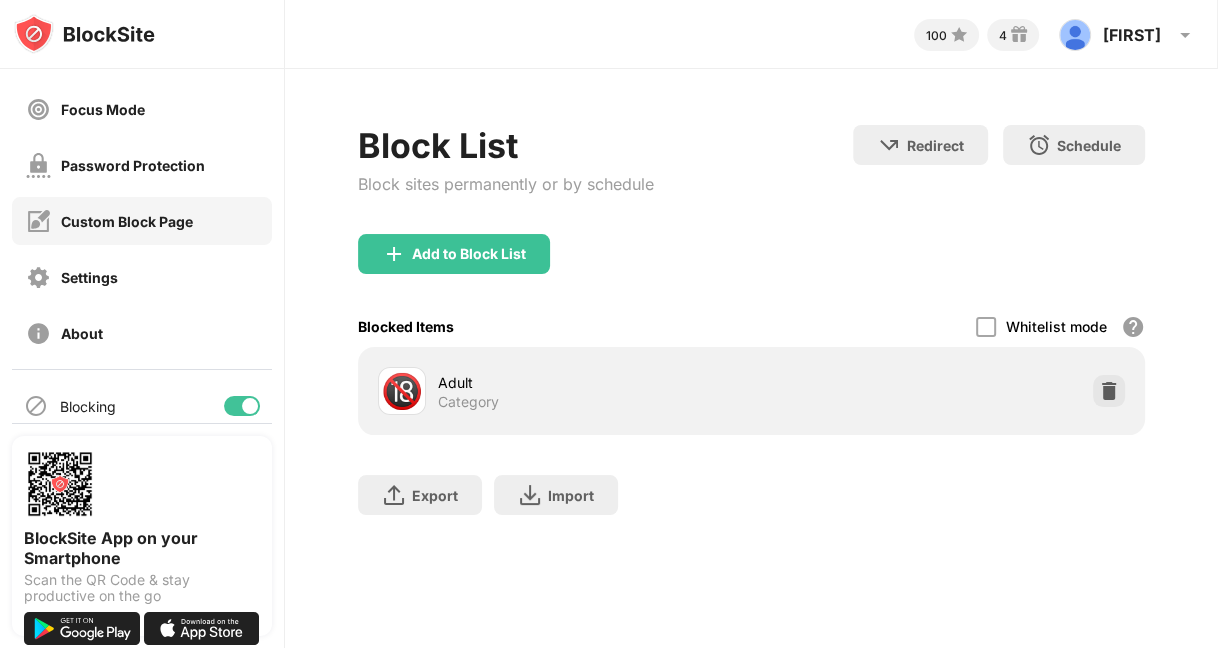 scroll, scrollTop: 182, scrollLeft: 0, axis: vertical 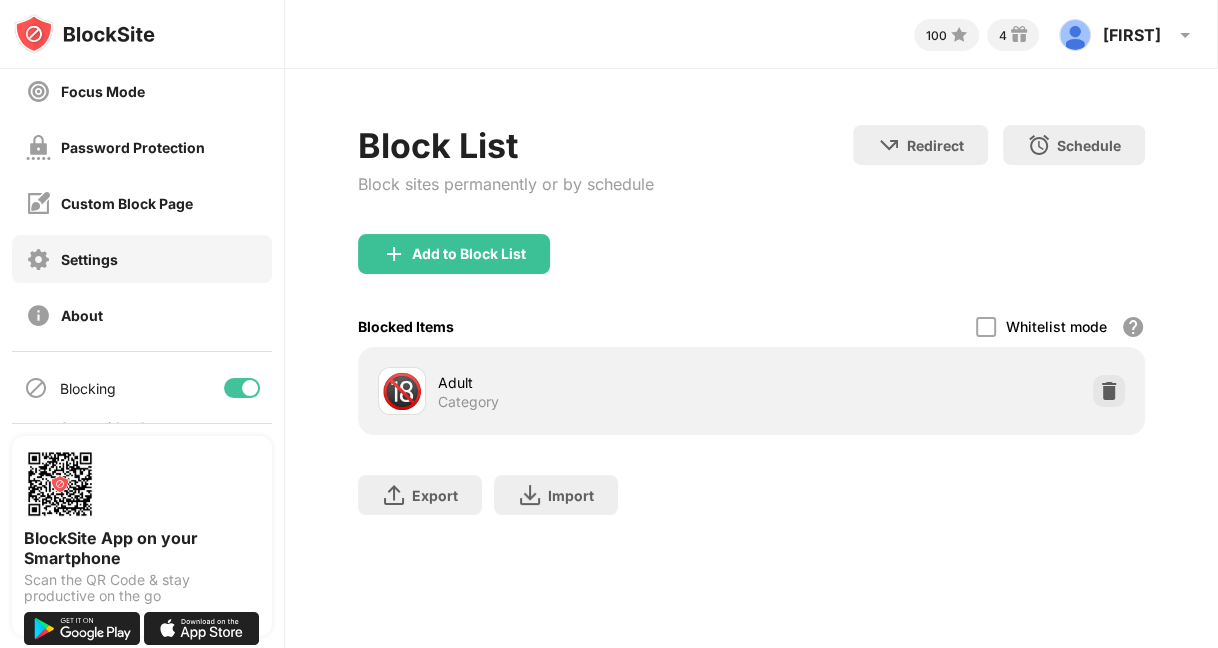 click on "Settings" at bounding box center [142, 259] 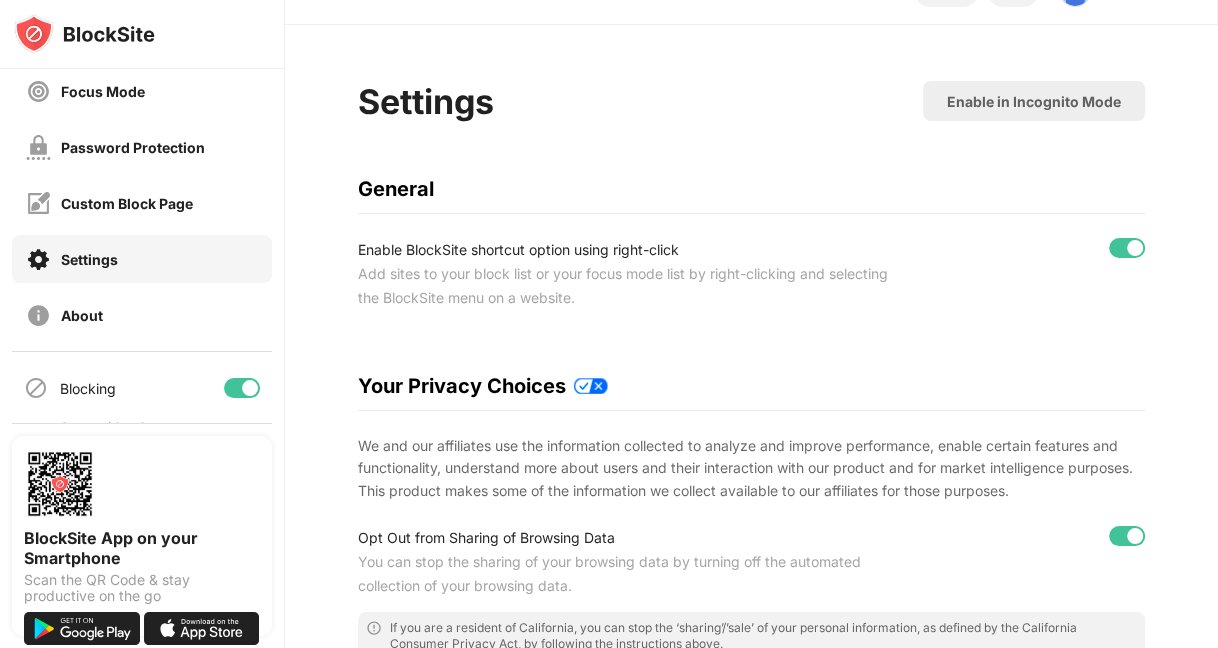 scroll, scrollTop: 0, scrollLeft: 0, axis: both 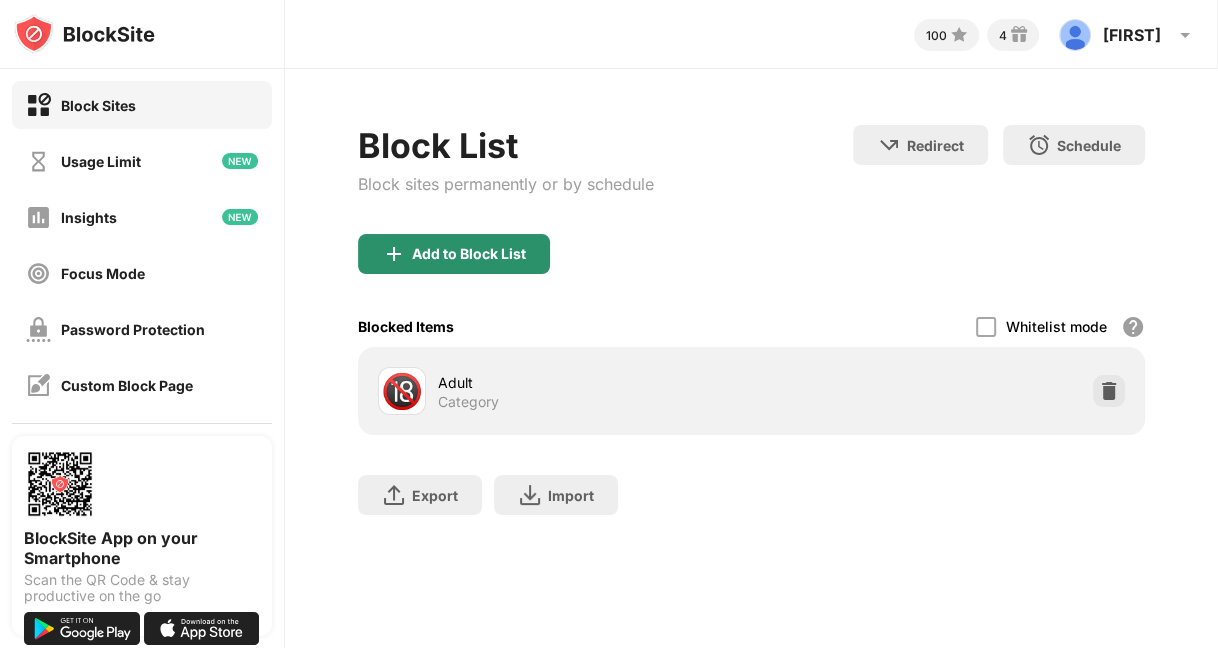 click on "Add to Block List" at bounding box center (469, 254) 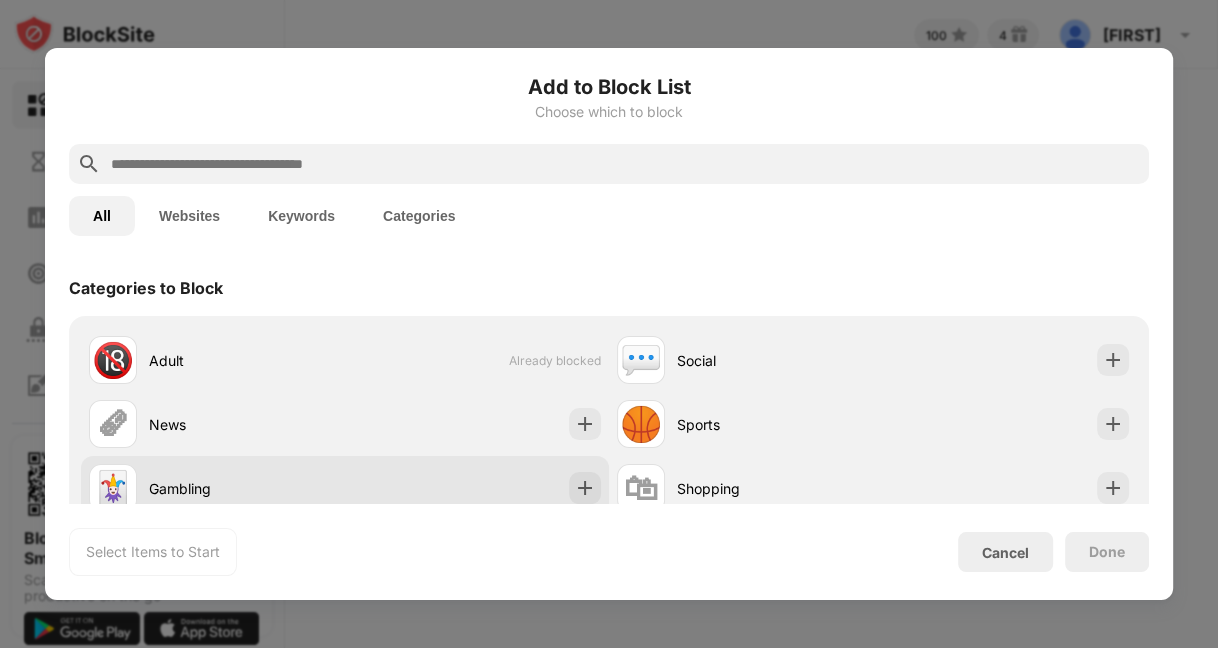 click on "Gambling" at bounding box center [247, 488] 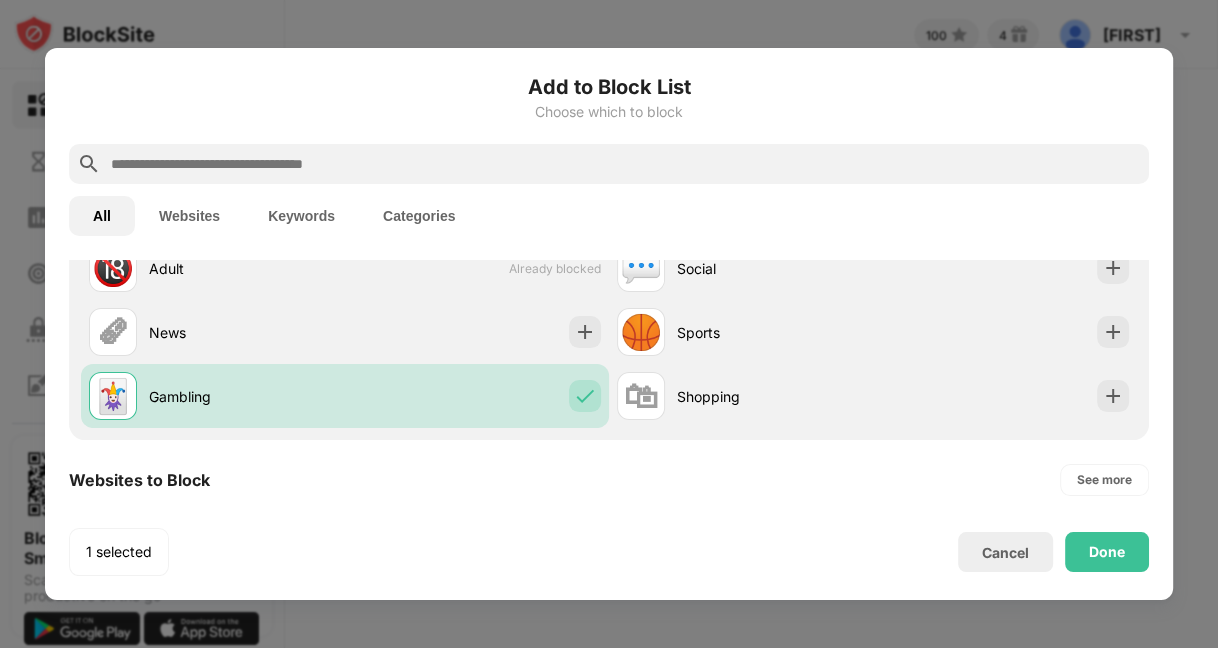 scroll, scrollTop: 0, scrollLeft: 0, axis: both 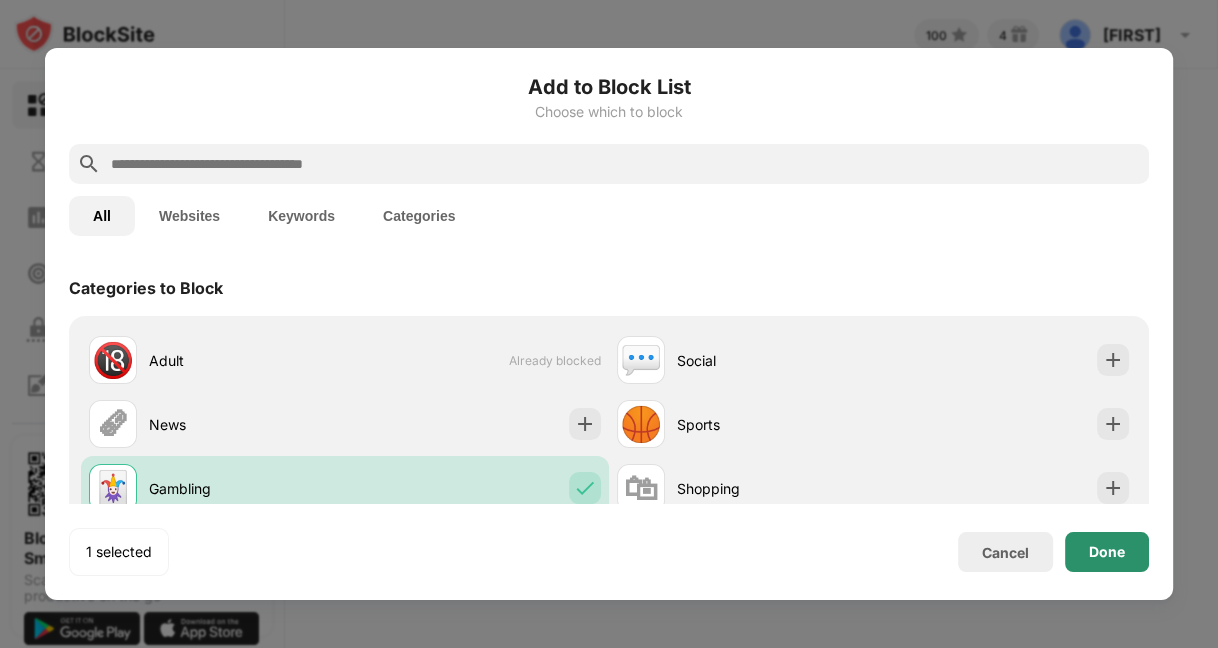 click on "Done" at bounding box center [1107, 552] 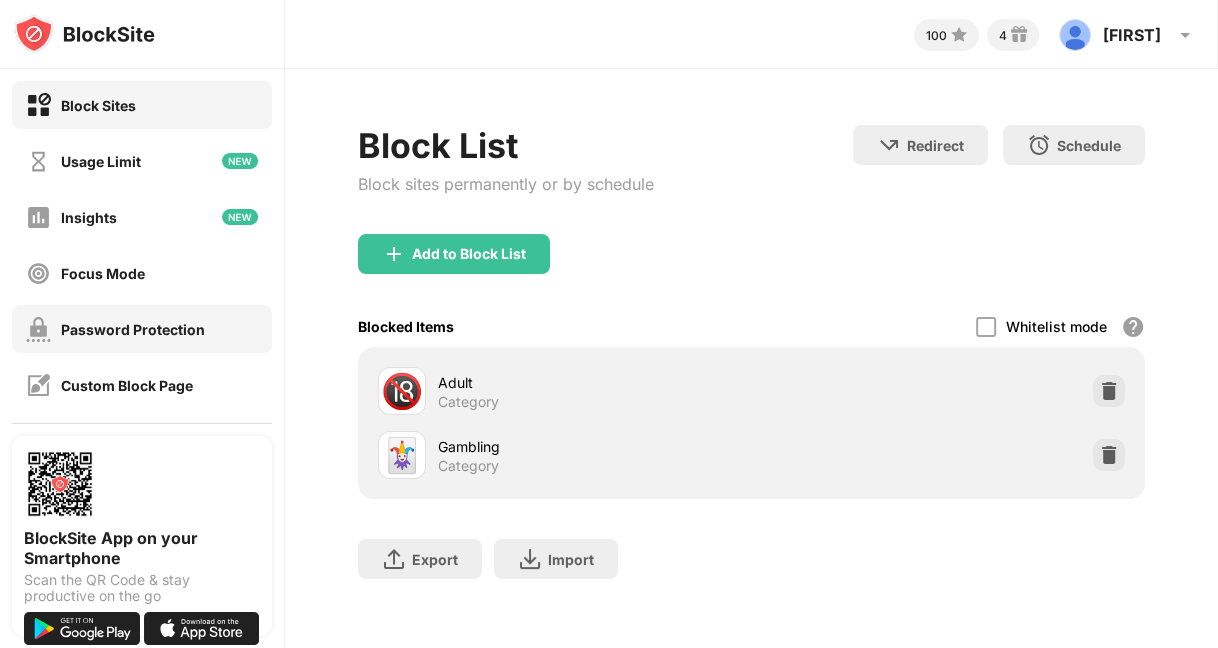 click on "Password Protection" at bounding box center (133, 329) 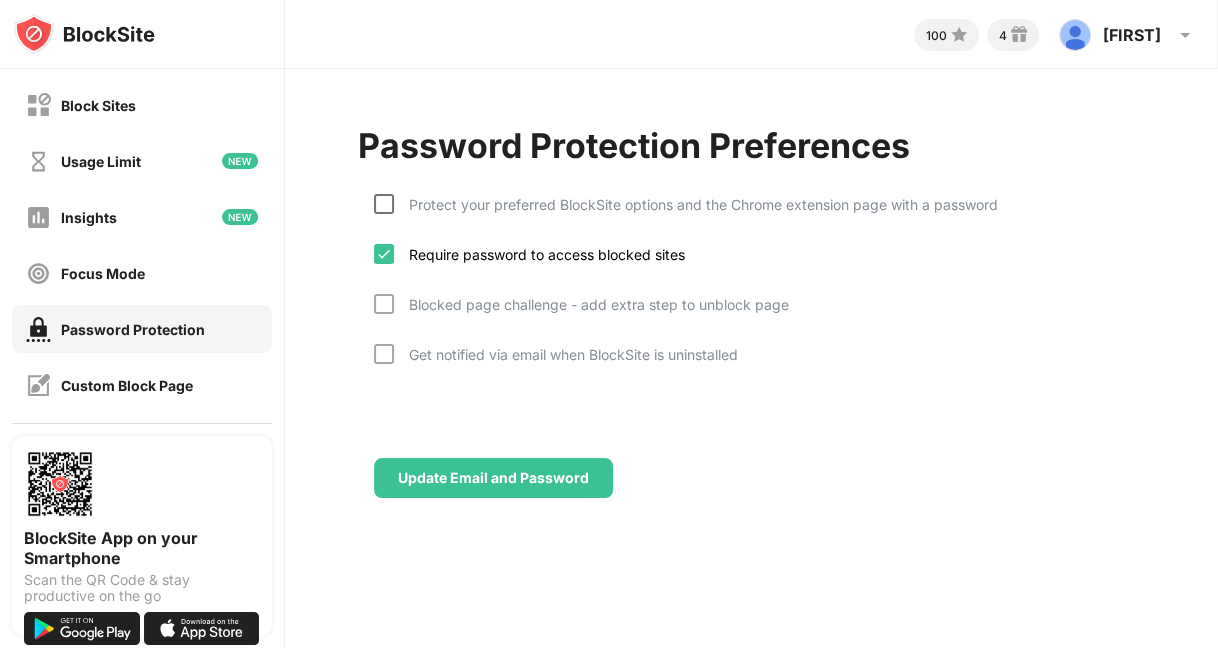 click at bounding box center [384, 204] 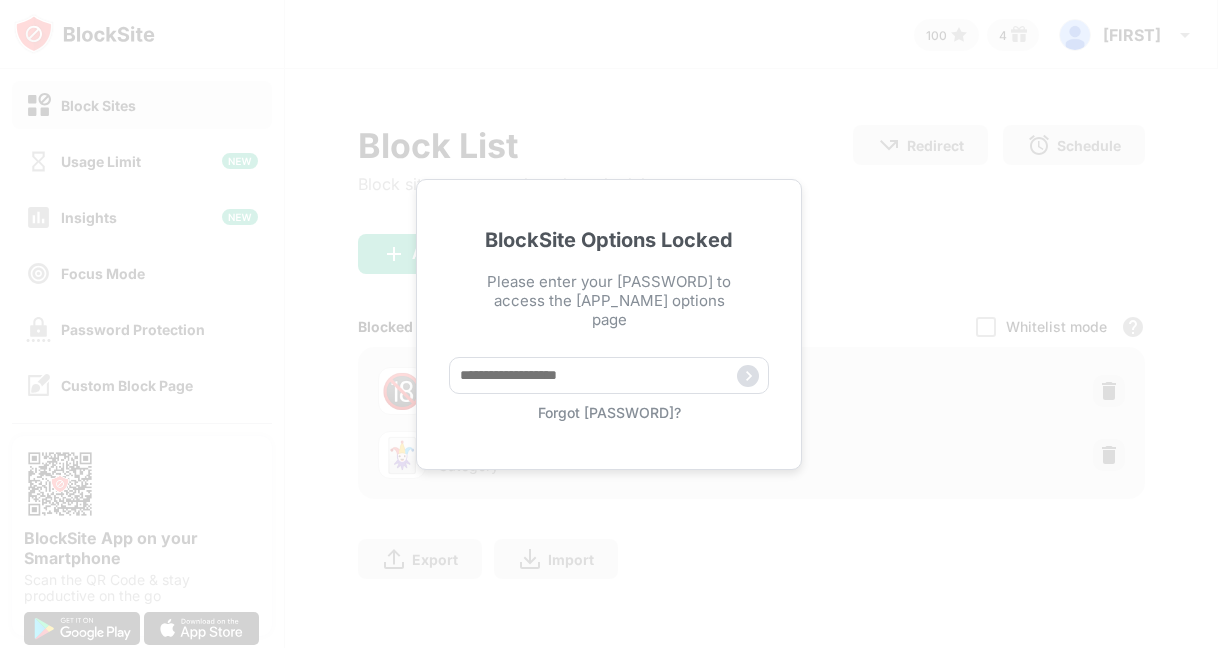 scroll, scrollTop: 0, scrollLeft: 0, axis: both 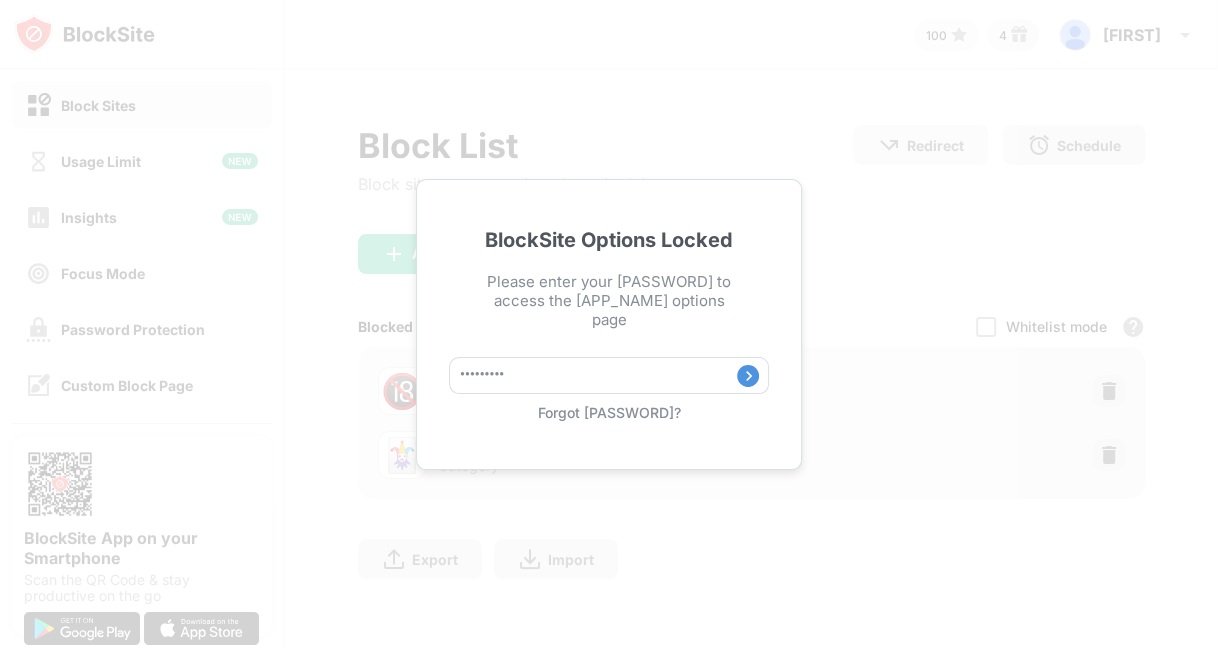 click at bounding box center [748, 376] 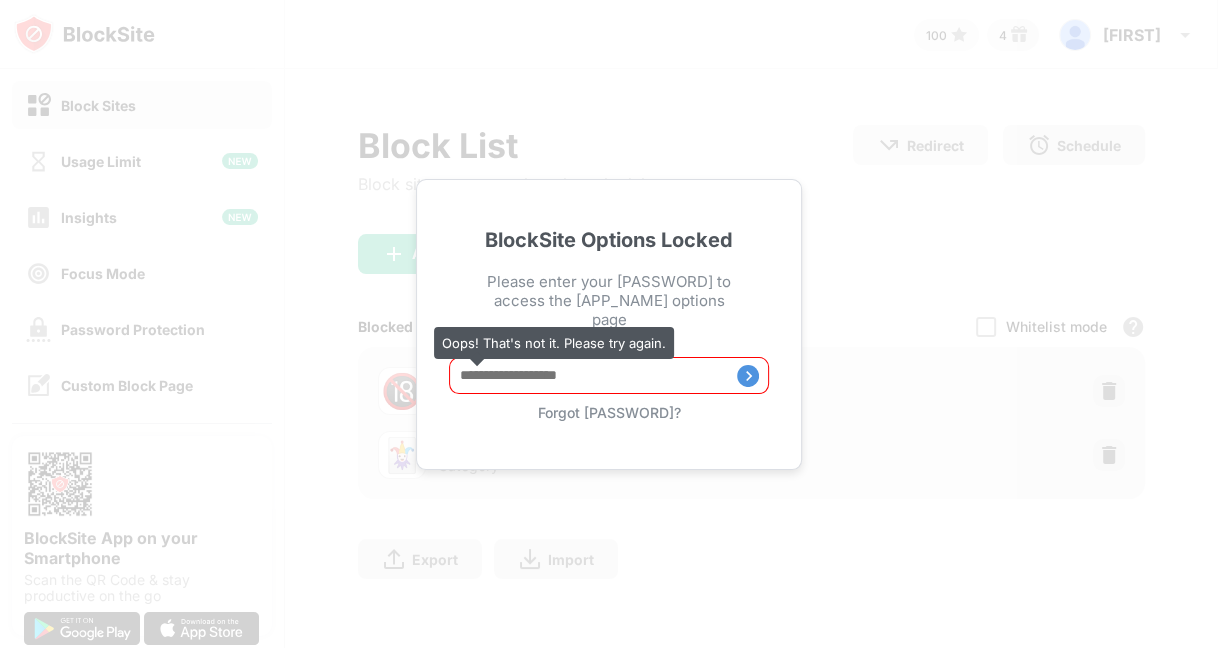 click at bounding box center [609, 375] 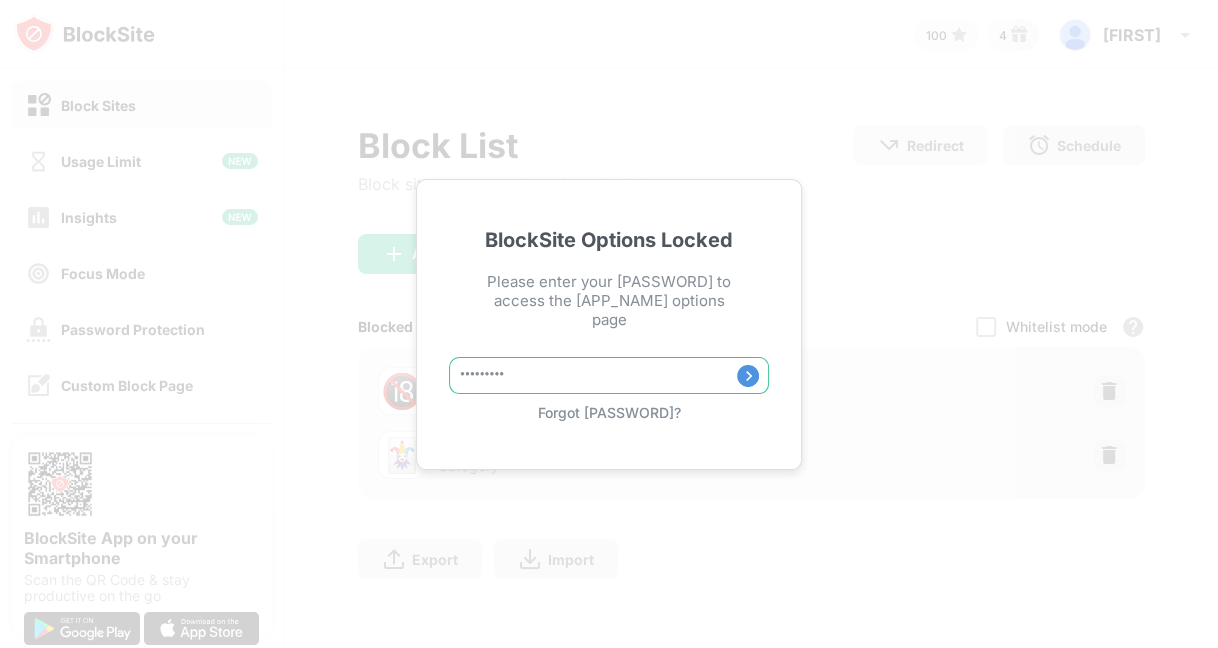 type on "*********" 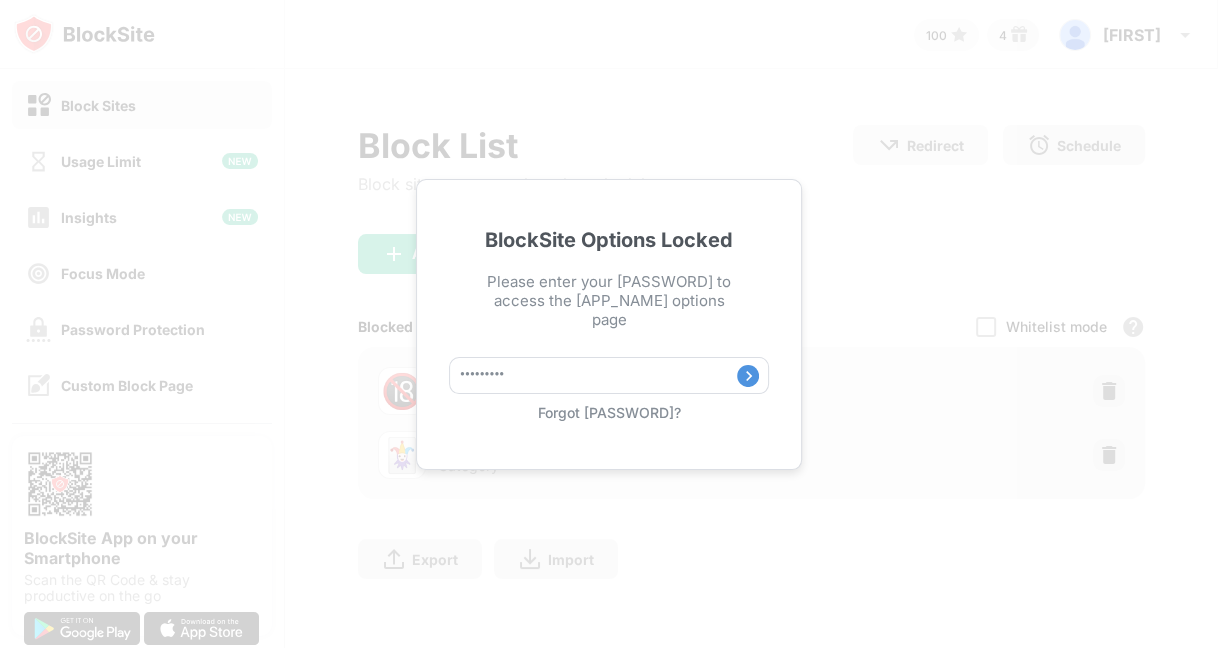 click at bounding box center [748, 376] 